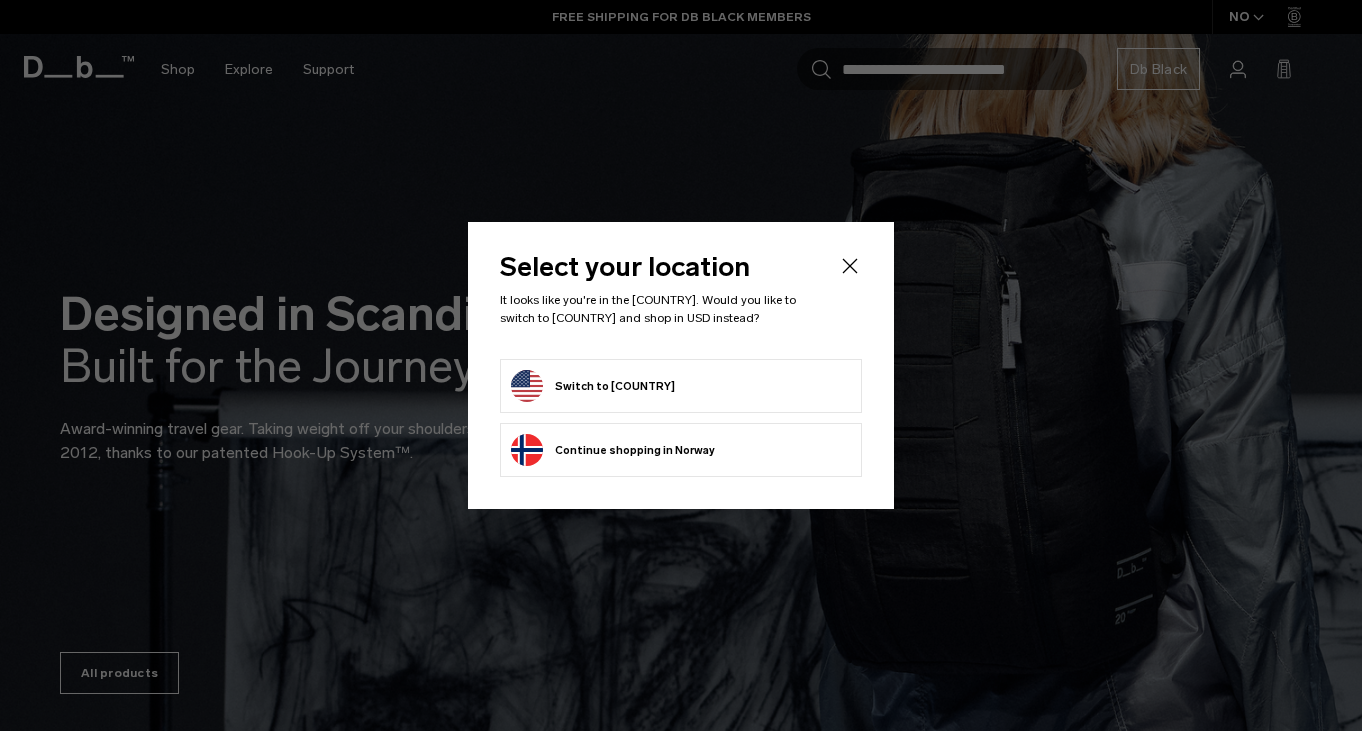 scroll, scrollTop: 0, scrollLeft: 0, axis: both 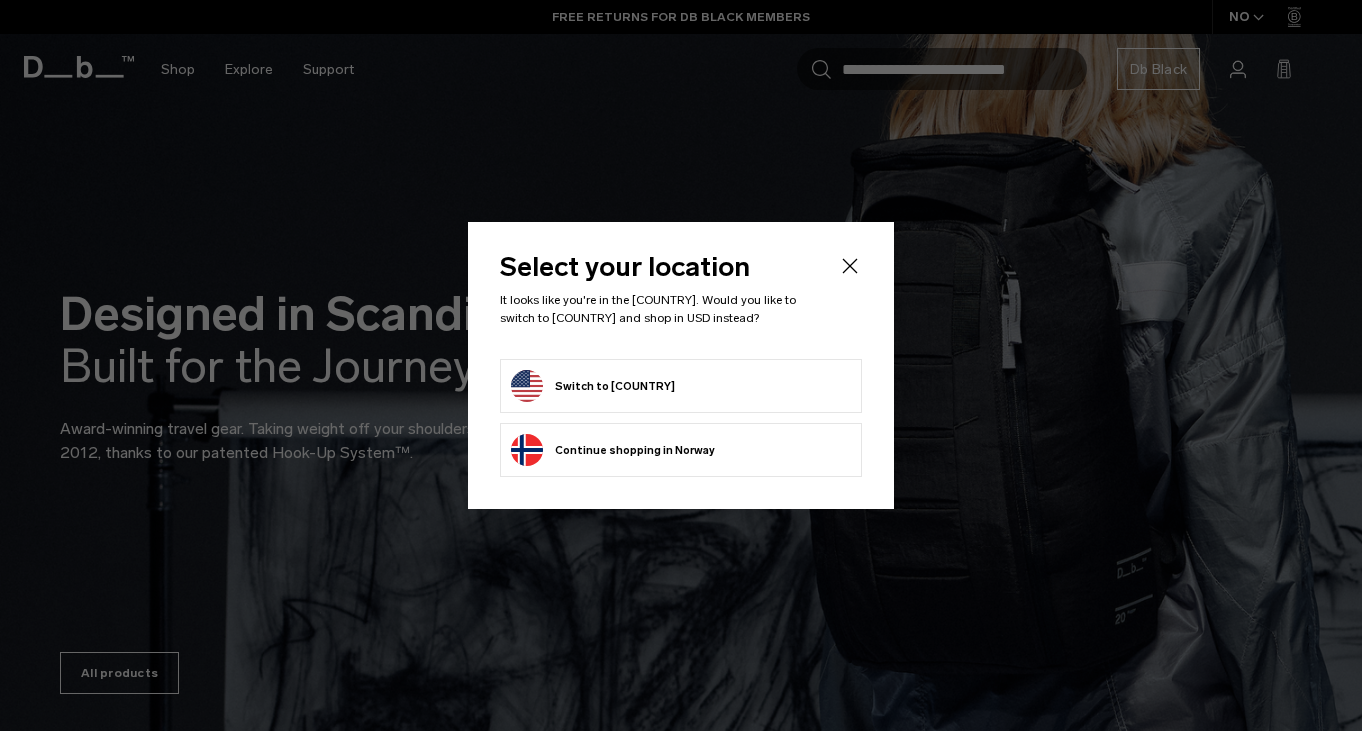 click on "Switch to United States" at bounding box center (593, 386) 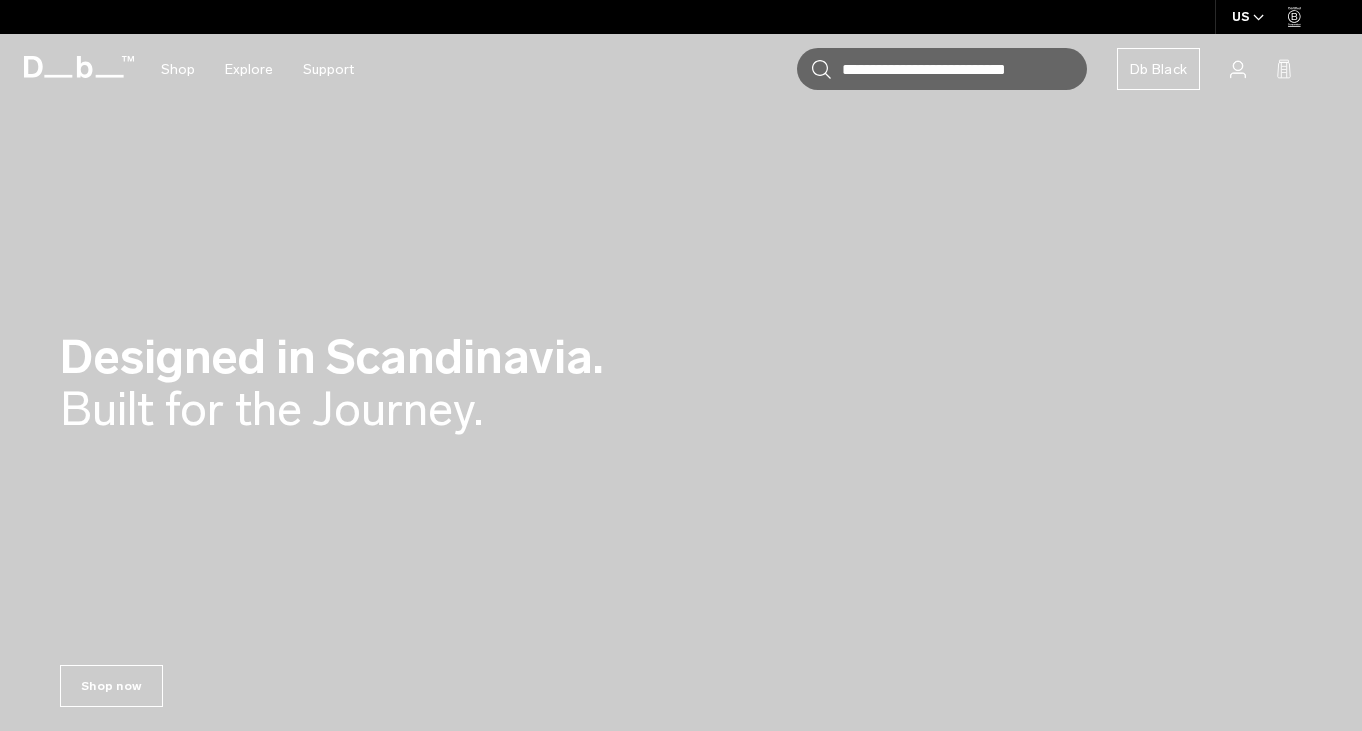 scroll, scrollTop: 0, scrollLeft: 0, axis: both 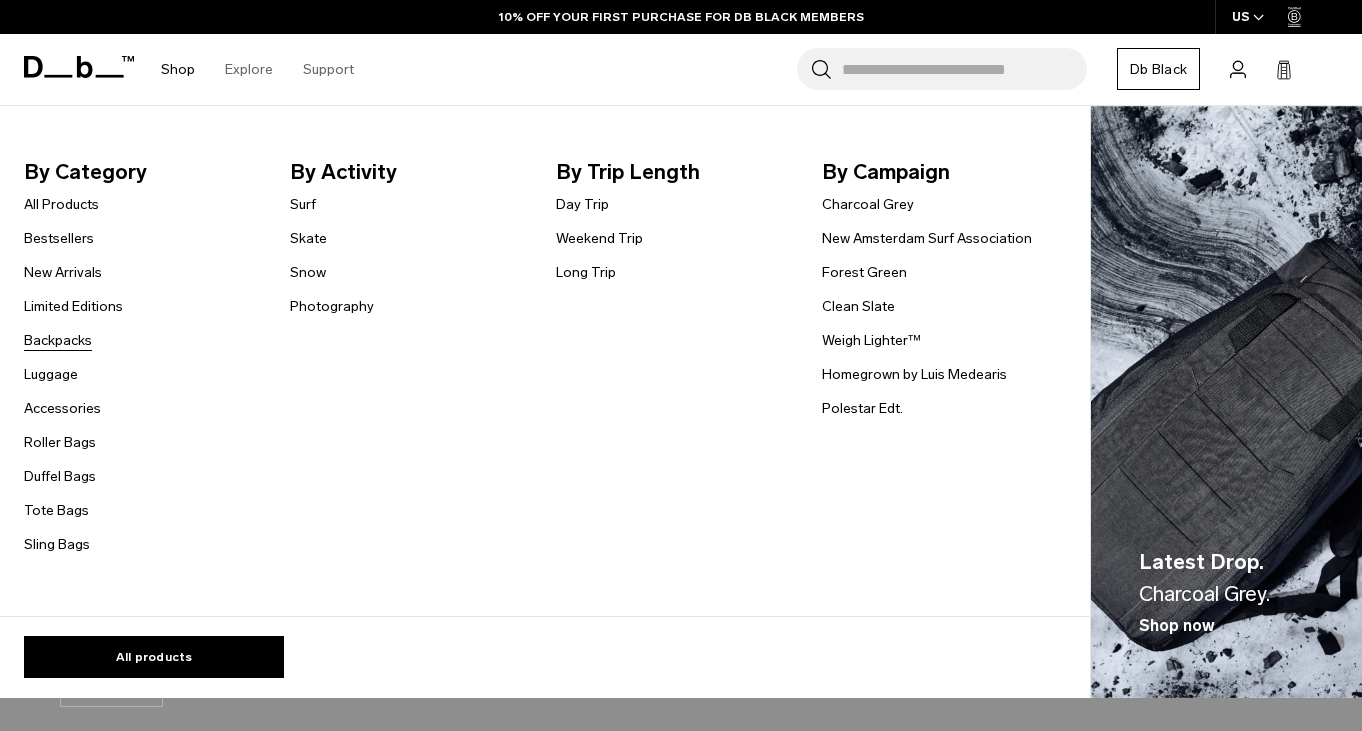 click on "Backpacks" at bounding box center [58, 340] 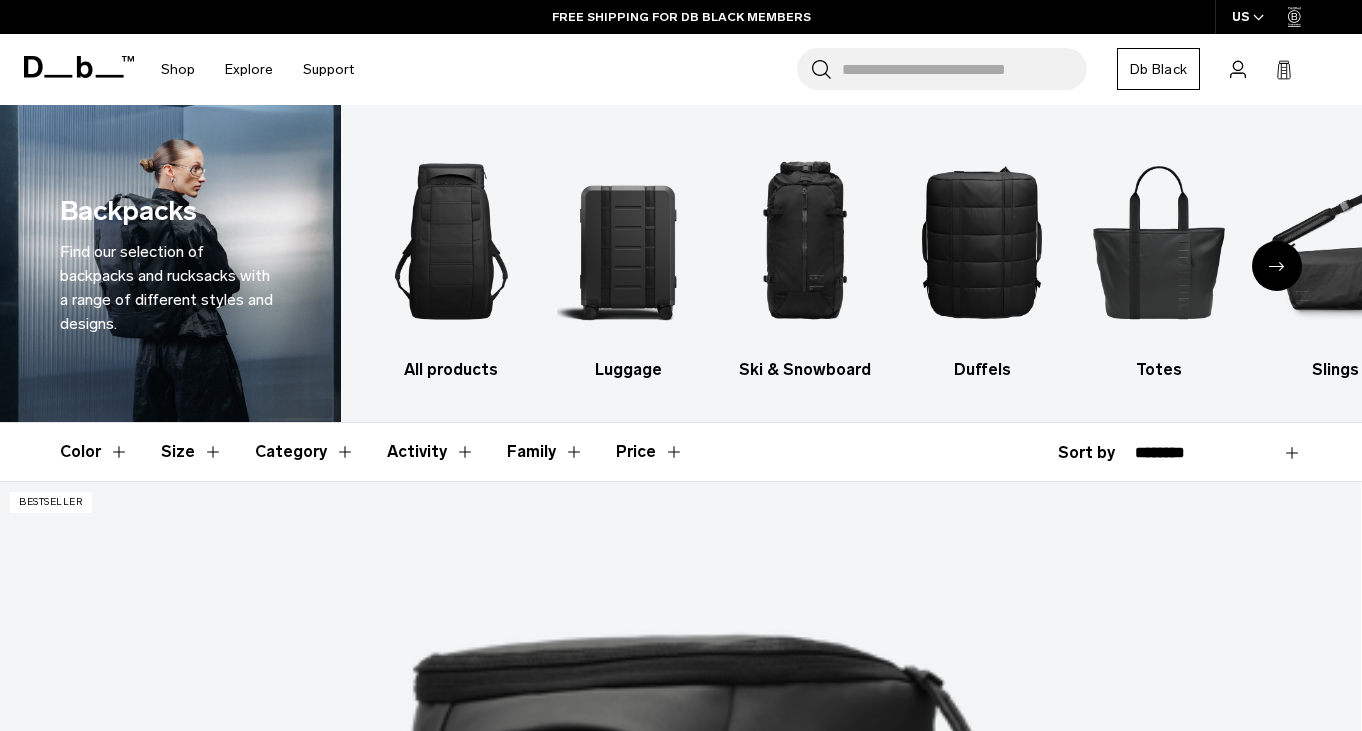 scroll, scrollTop: 0, scrollLeft: 0, axis: both 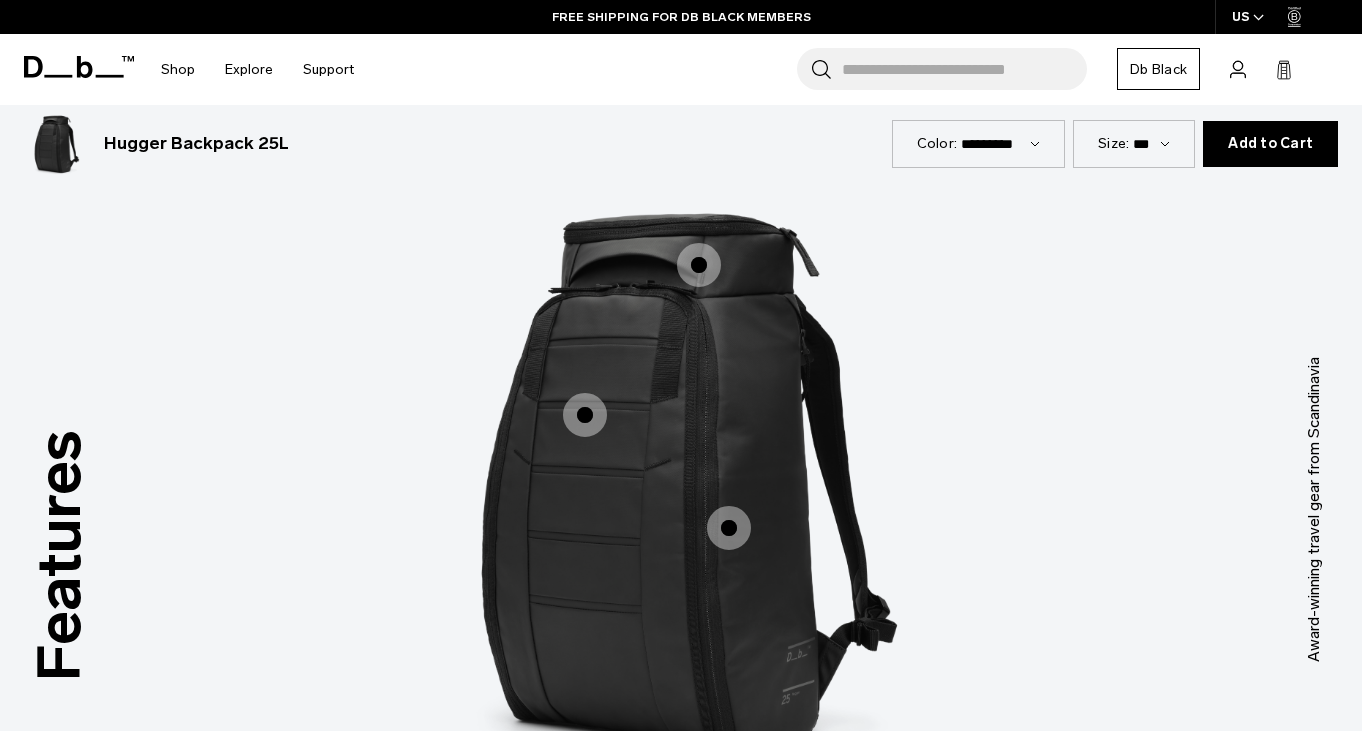 click at bounding box center [699, 265] 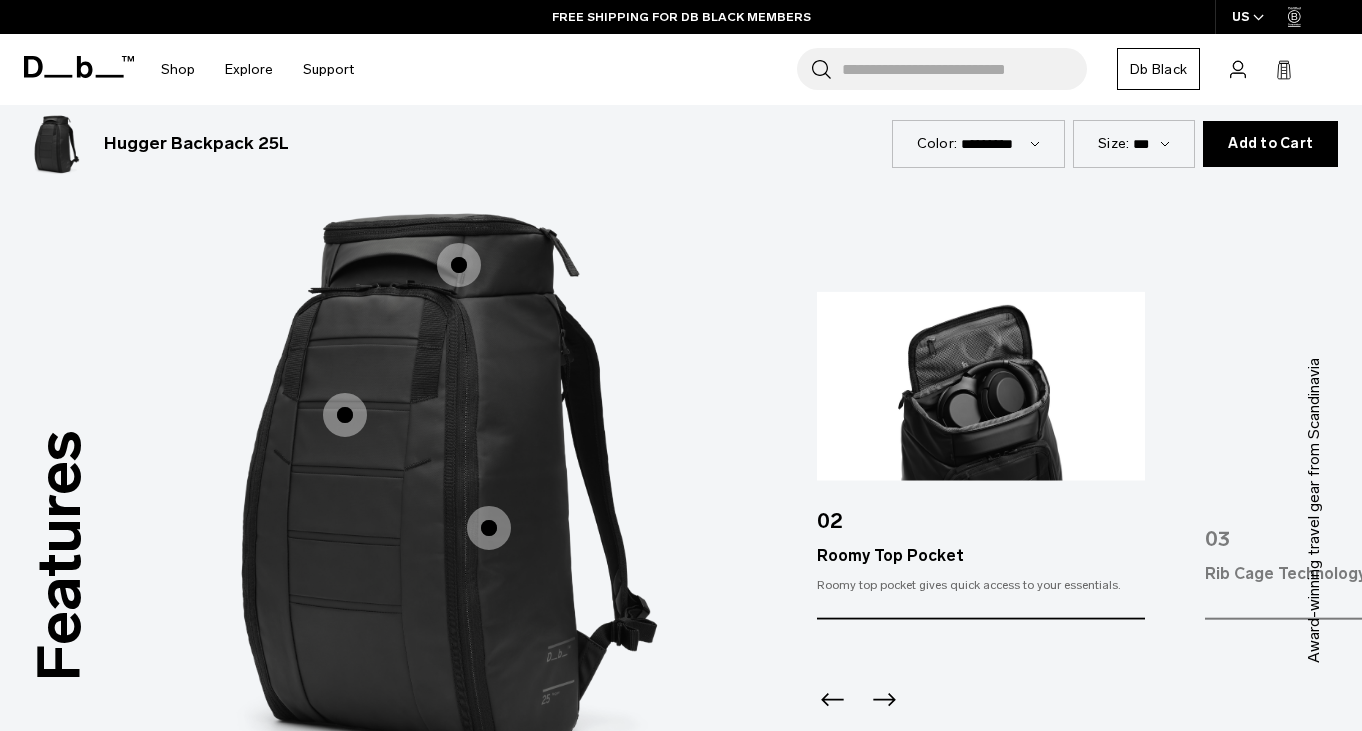 click at bounding box center [345, 415] 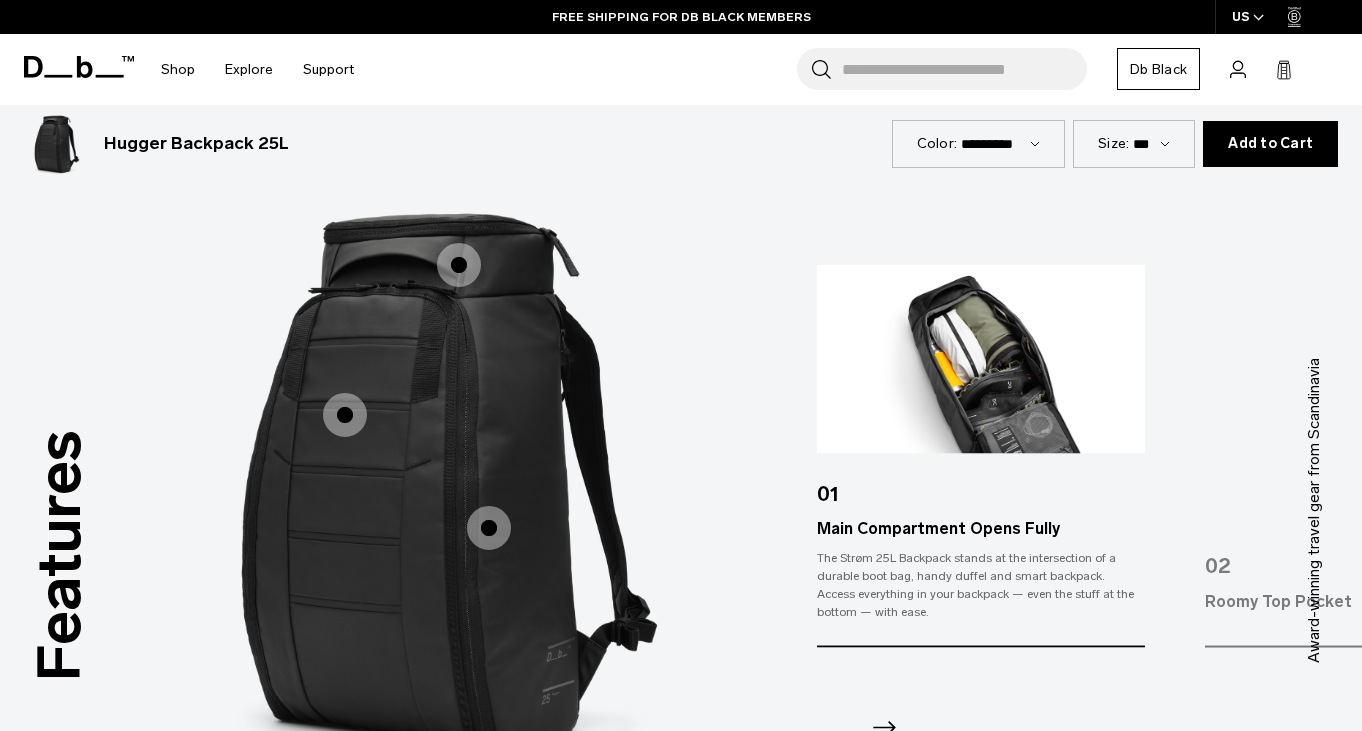 click at bounding box center [489, 528] 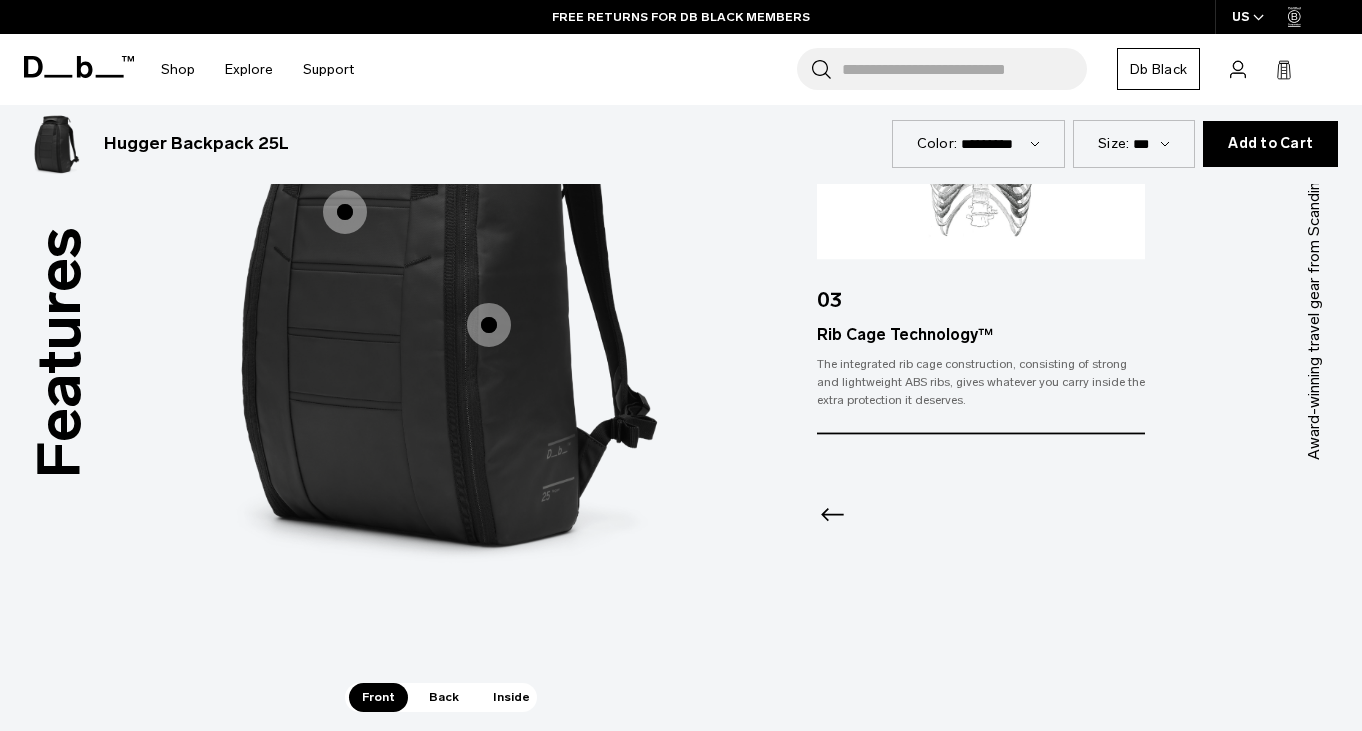 scroll, scrollTop: 2562, scrollLeft: 0, axis: vertical 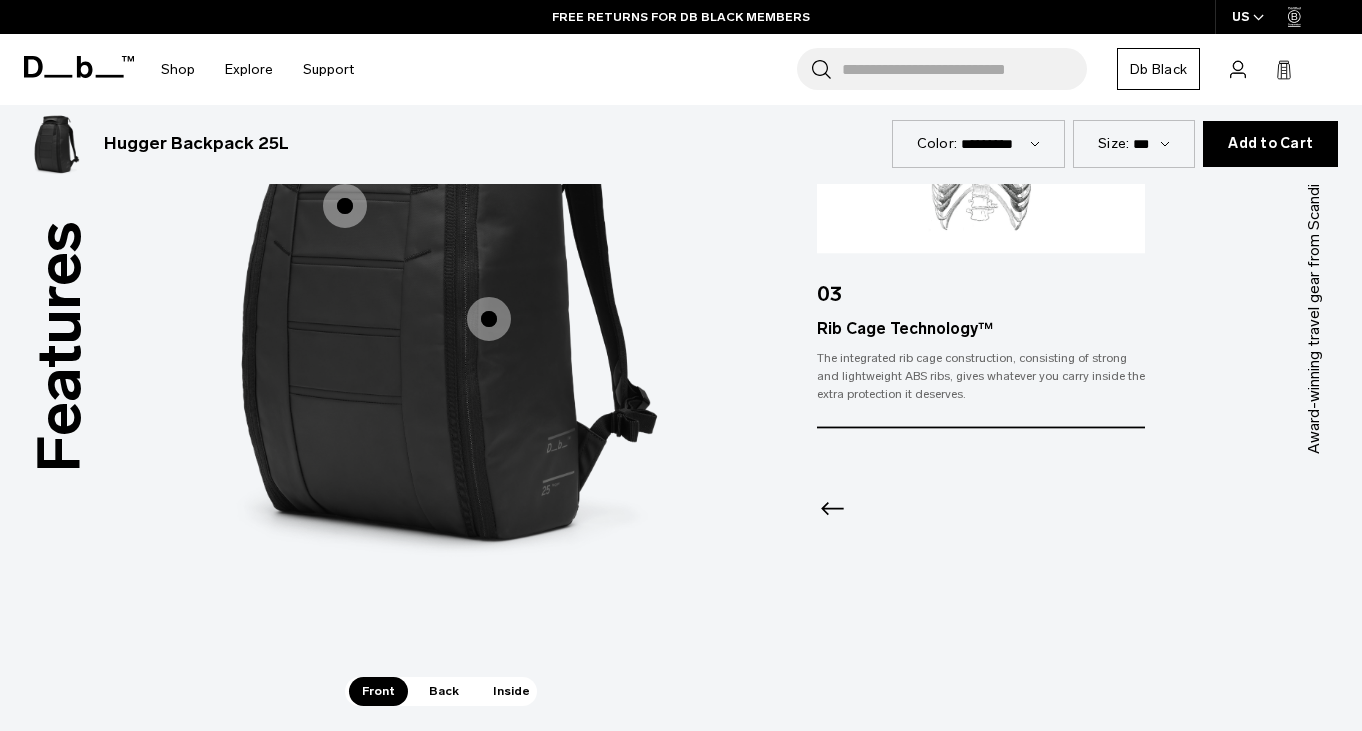 click on "Inside" at bounding box center [511, 691] 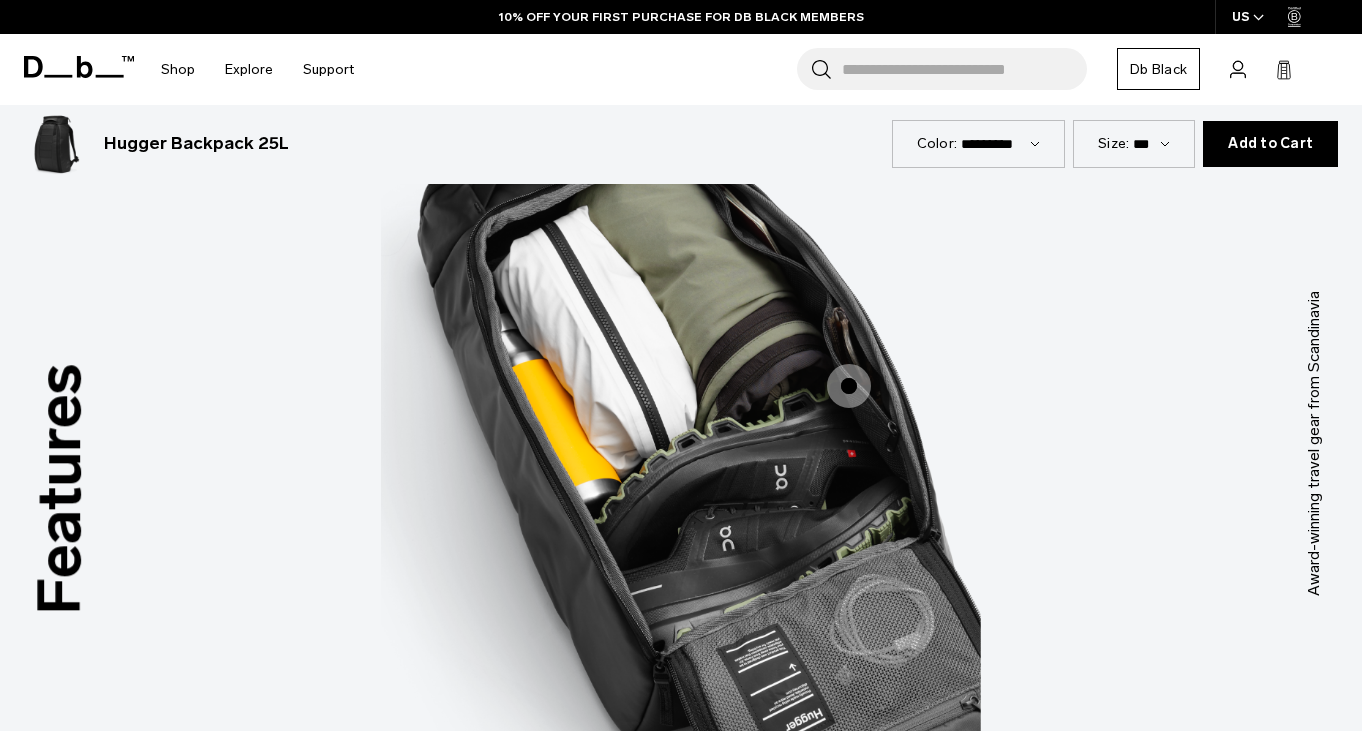 scroll, scrollTop: 2419, scrollLeft: 0, axis: vertical 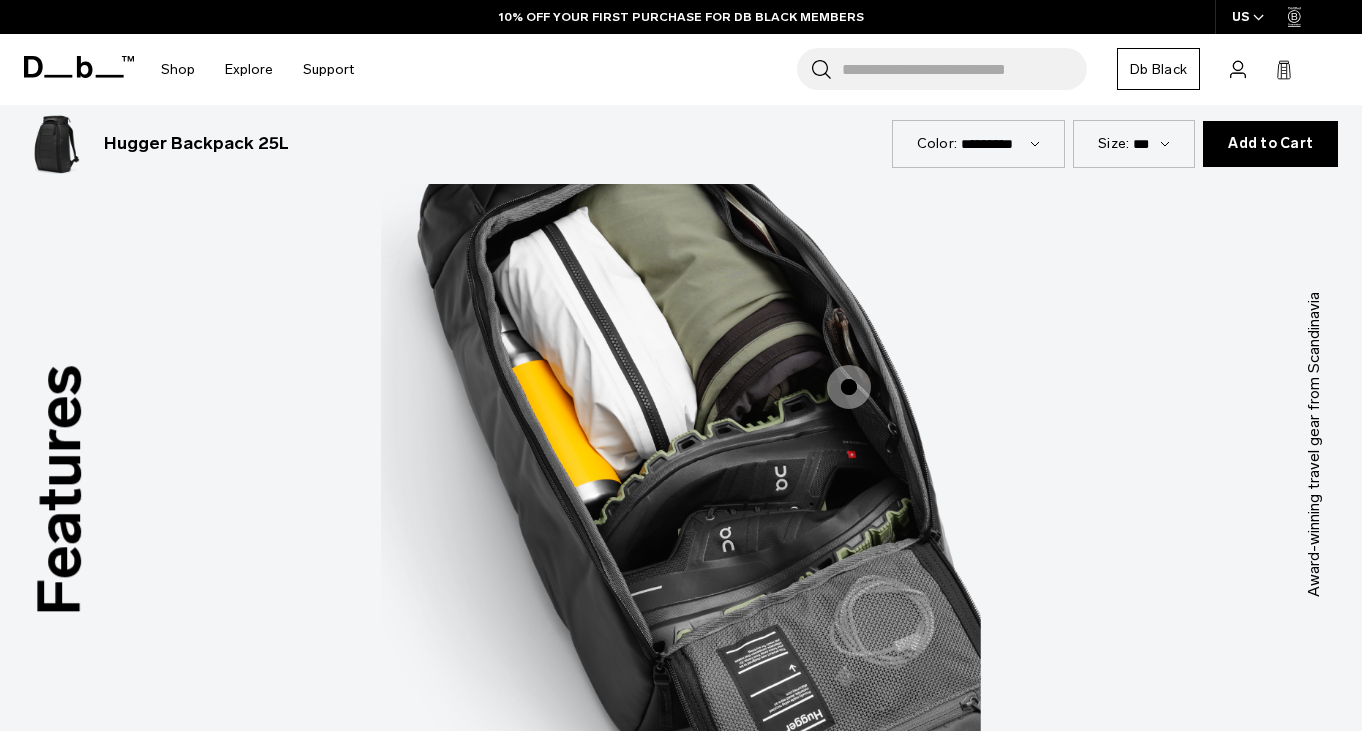 click at bounding box center (849, 387) 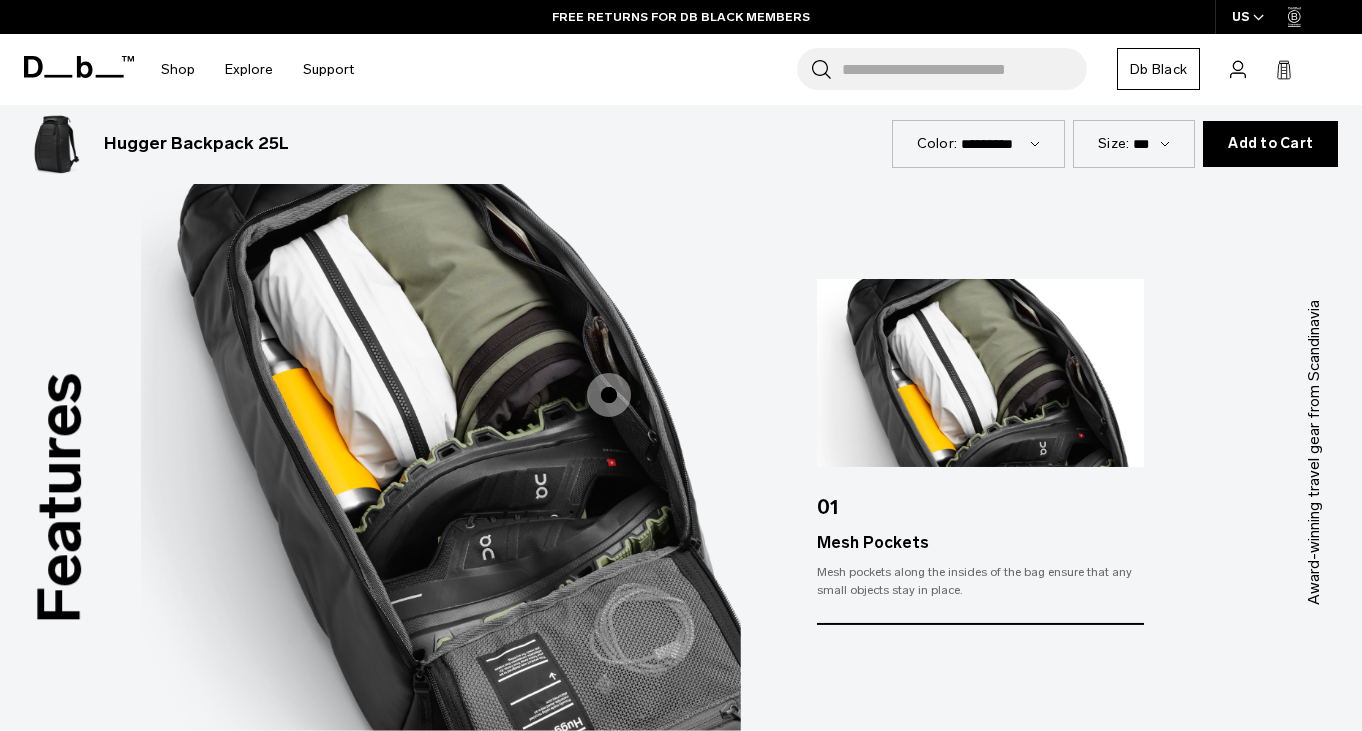 scroll, scrollTop: 2408, scrollLeft: 1, axis: both 